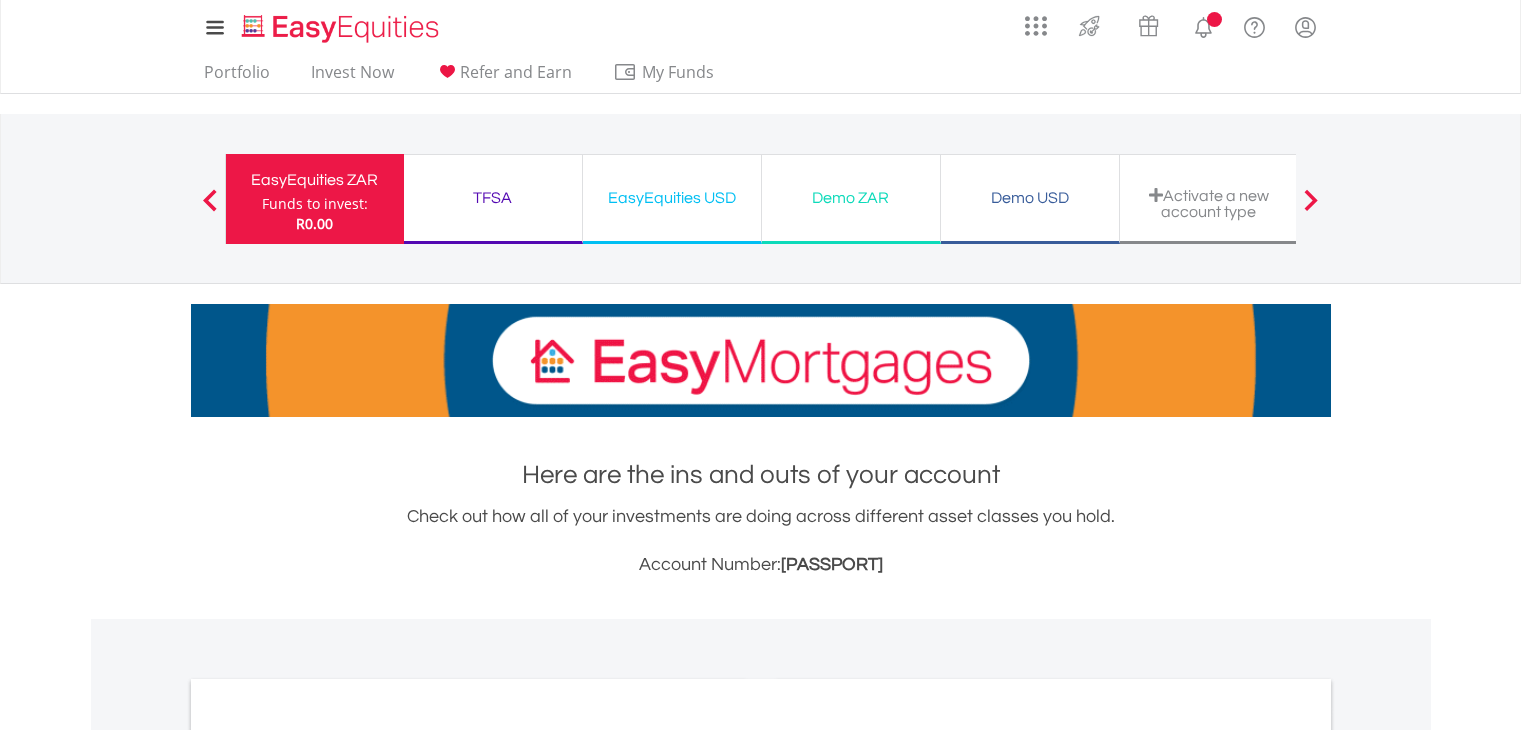 scroll, scrollTop: 0, scrollLeft: 0, axis: both 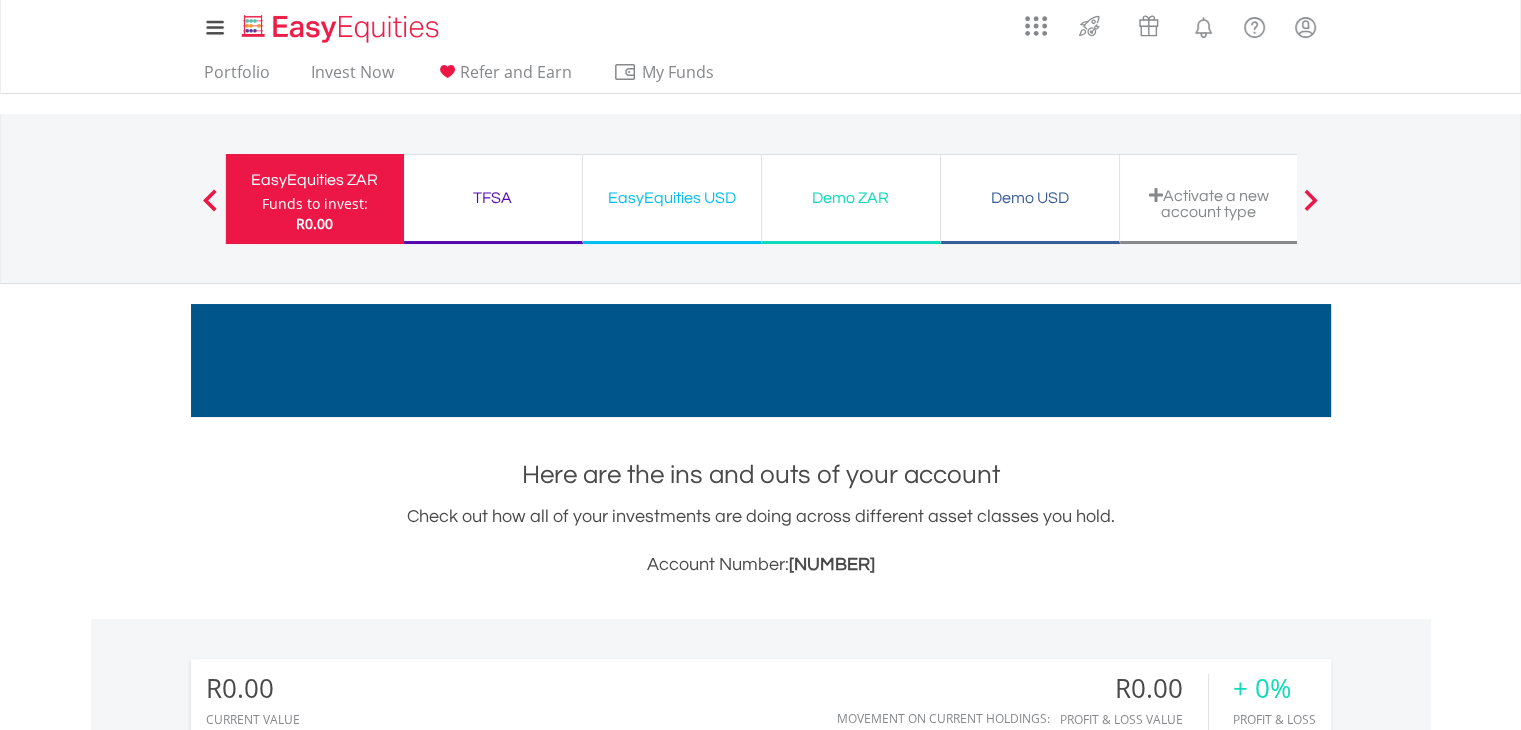 click on "Demo USD" at bounding box center [1030, 198] 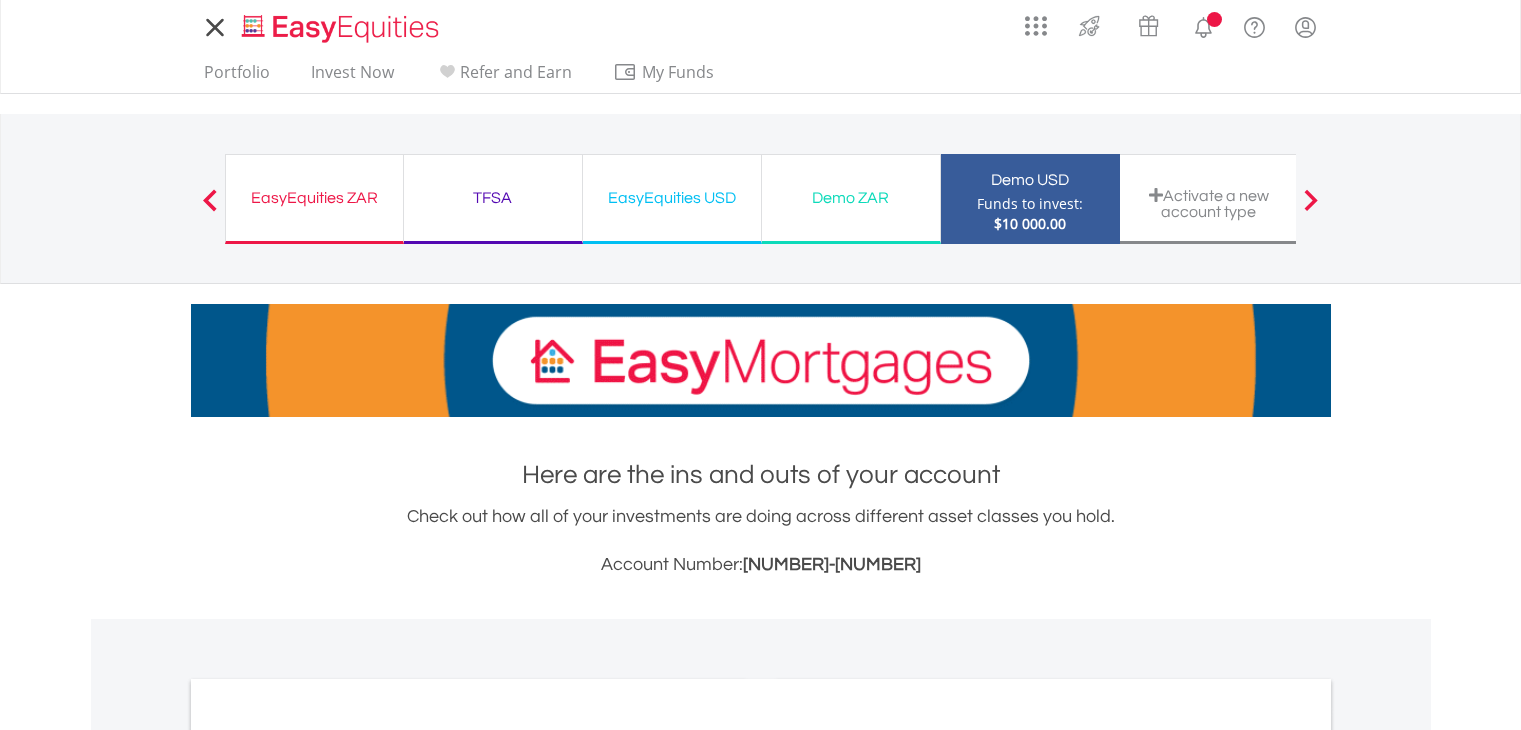 scroll, scrollTop: 0, scrollLeft: 0, axis: both 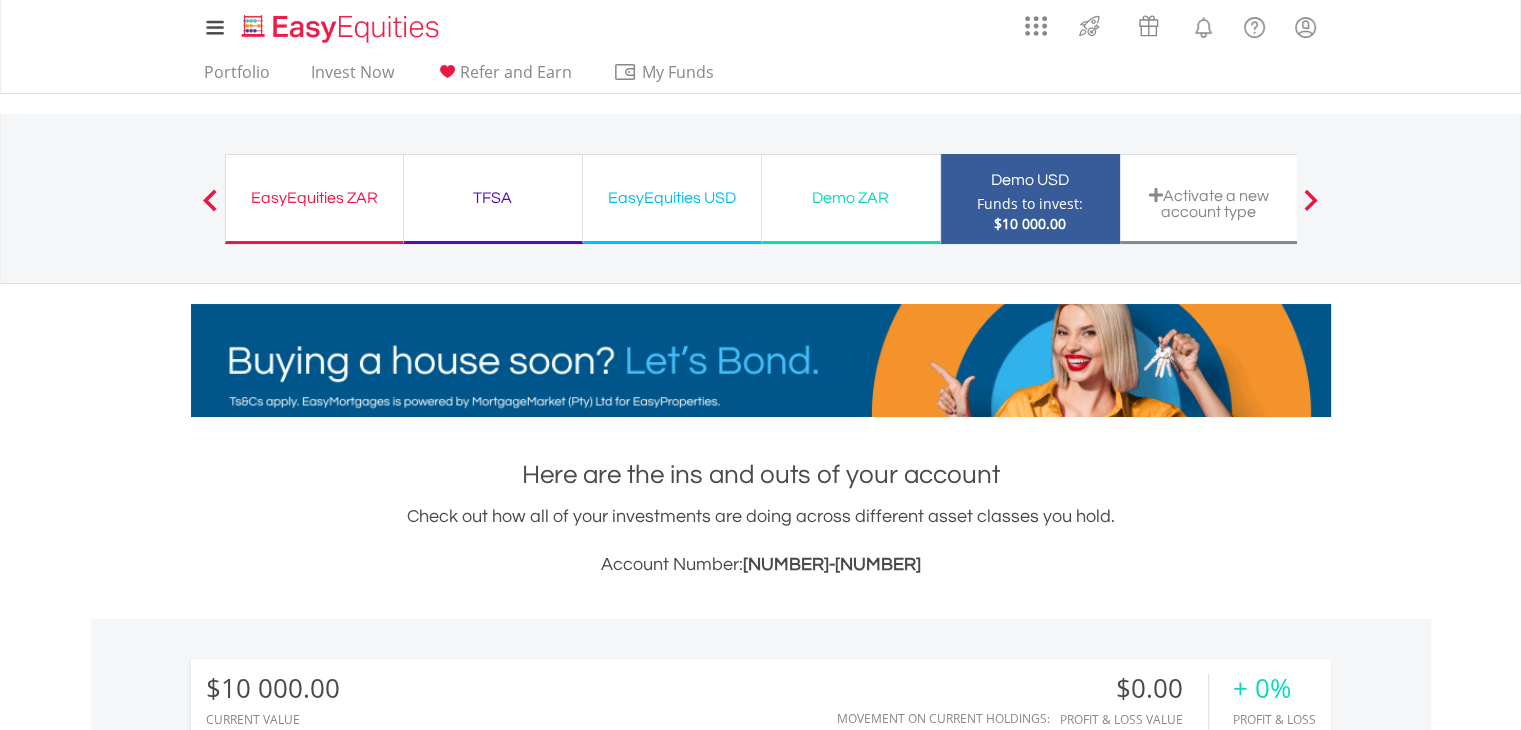 click at bounding box center [210, 200] 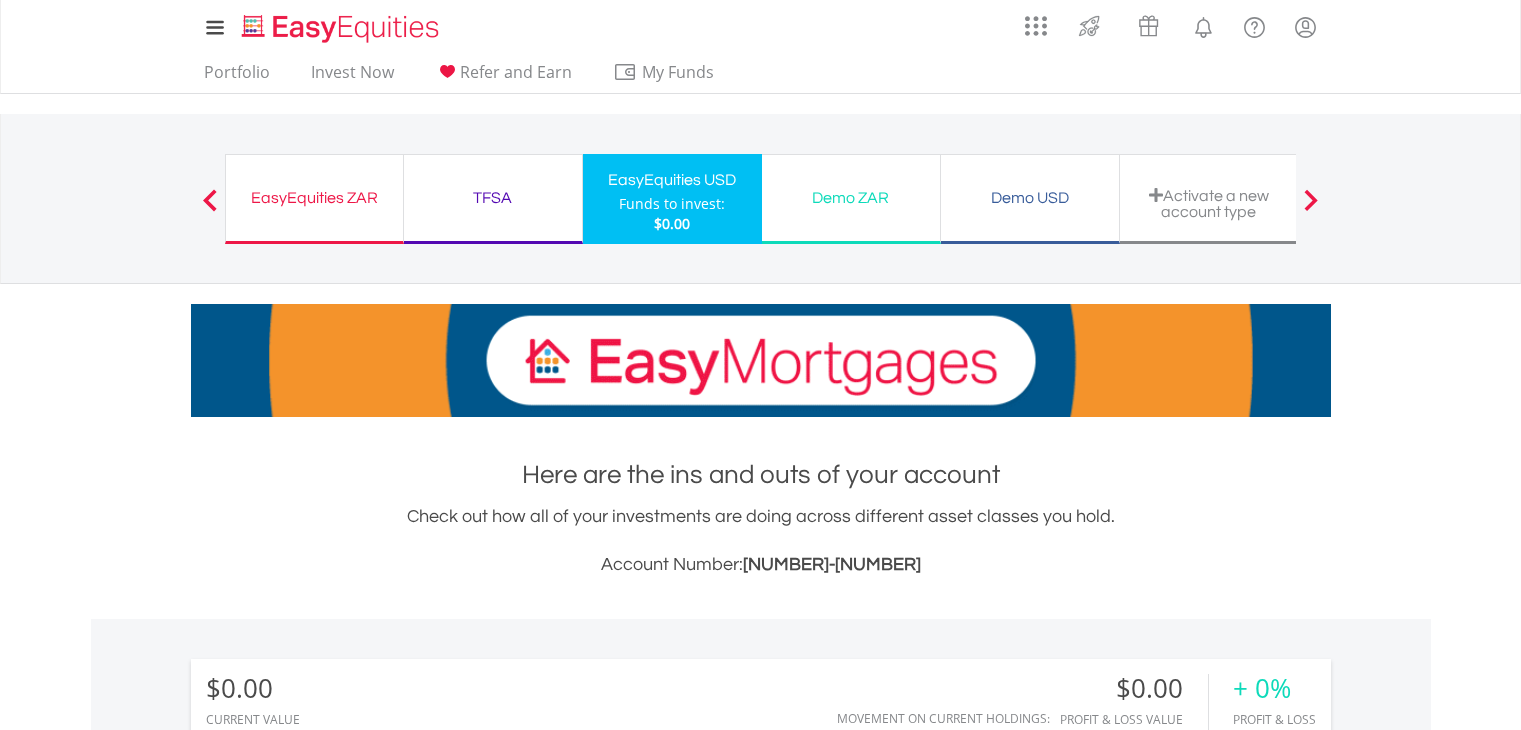 scroll, scrollTop: 0, scrollLeft: 0, axis: both 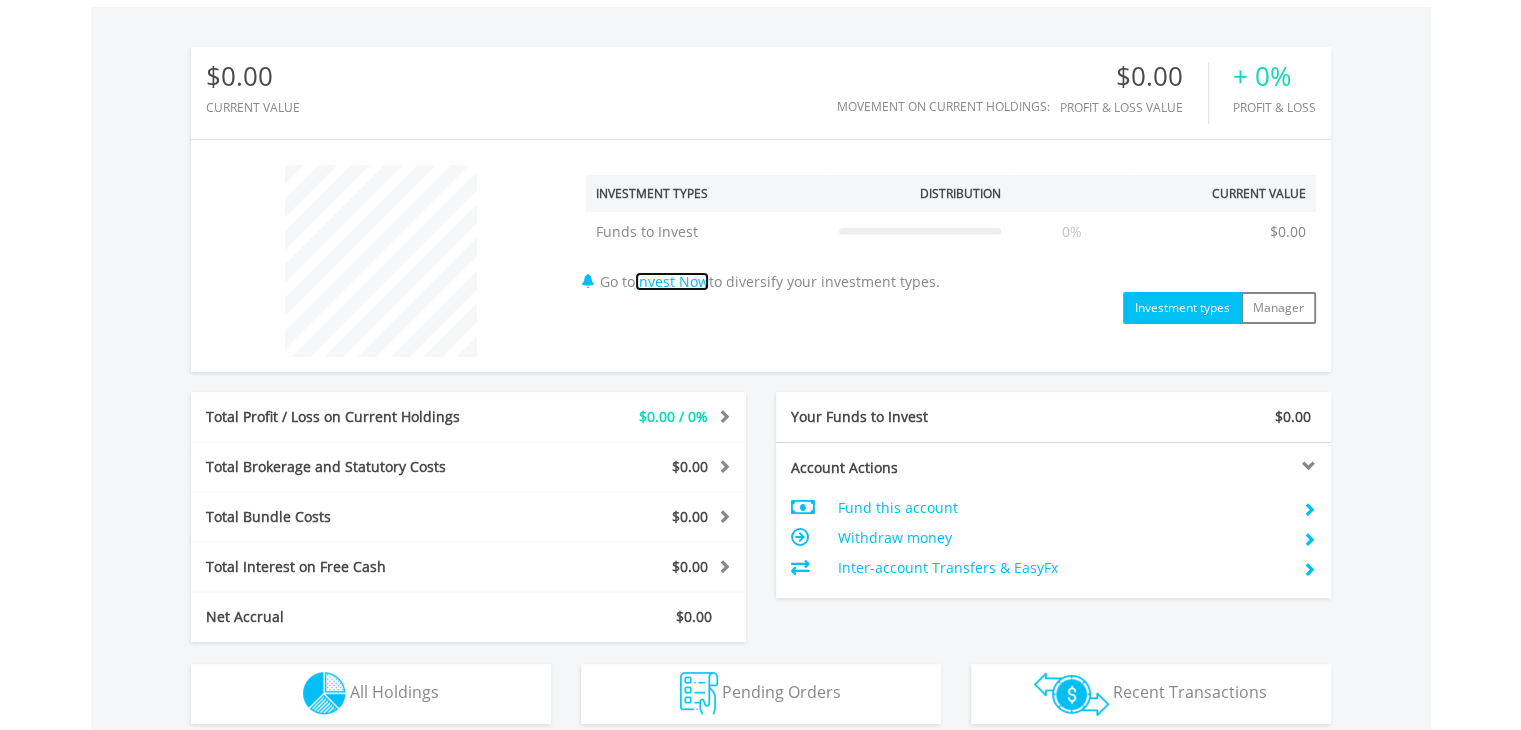 click on "Invest Now" at bounding box center (672, 281) 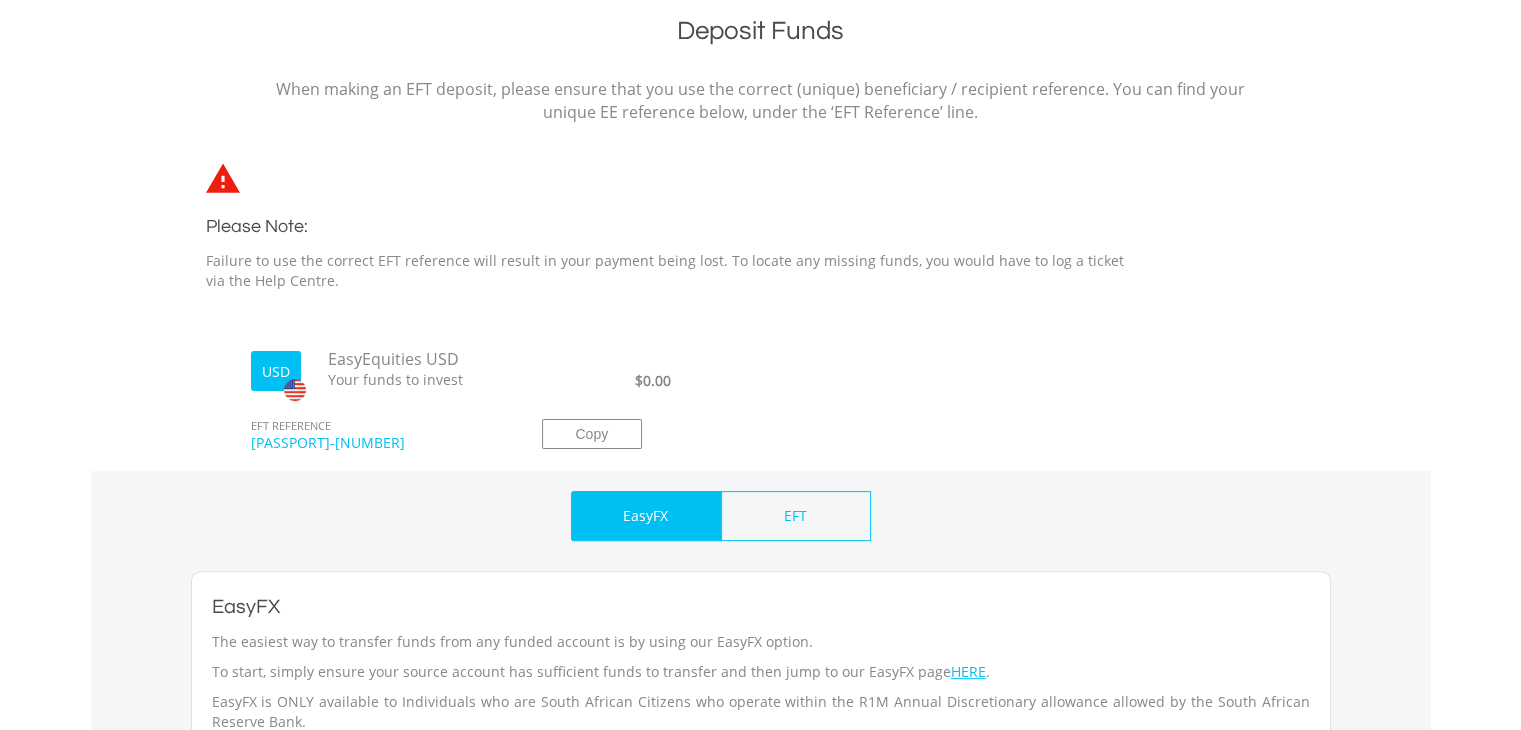 scroll, scrollTop: 476, scrollLeft: 0, axis: vertical 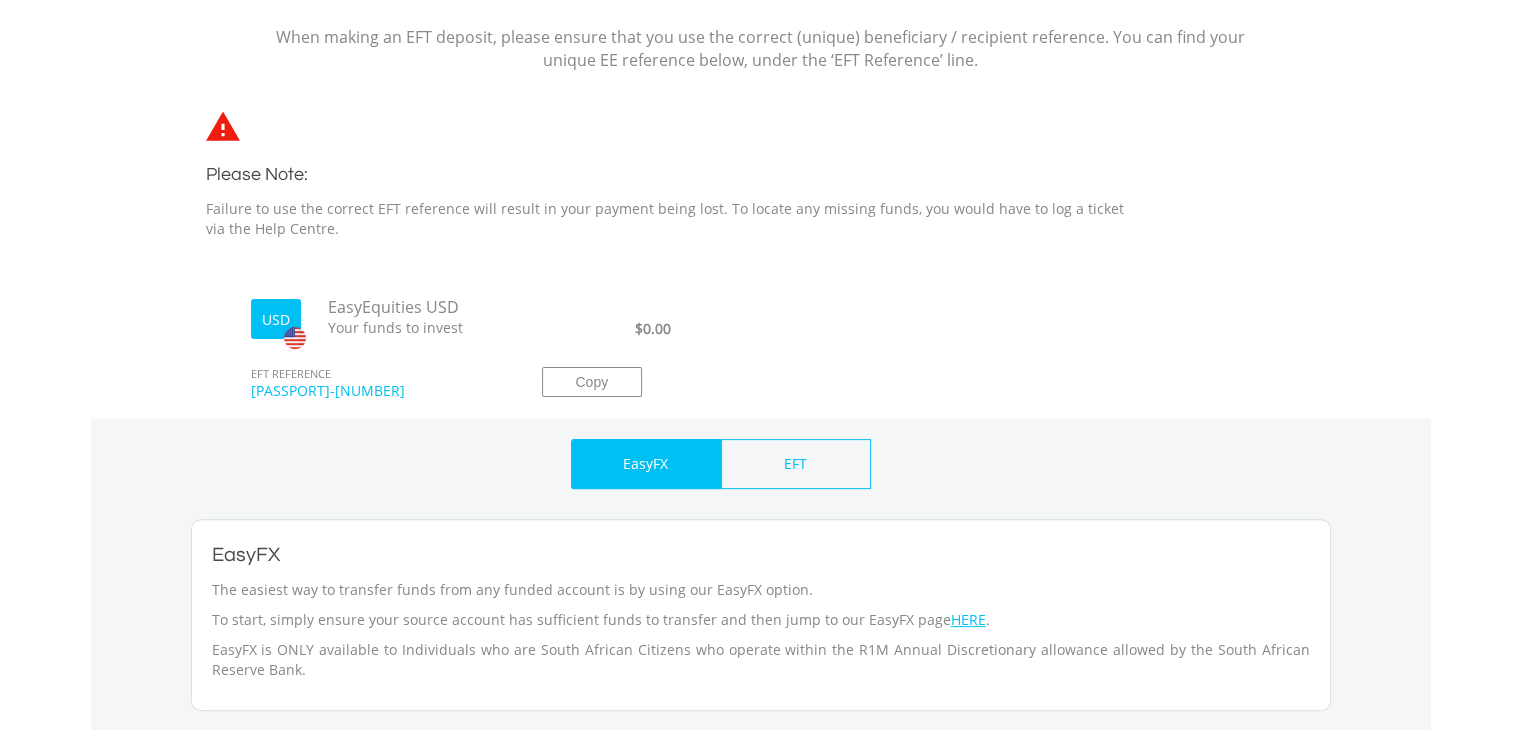 click on "My Investments
Invest Now
New Listings
Sell
My Recurring Investments
Pending Orders
Vouchers
Buy a Voucher
Redeem a Voucher
Account Management" at bounding box center (760, 380) 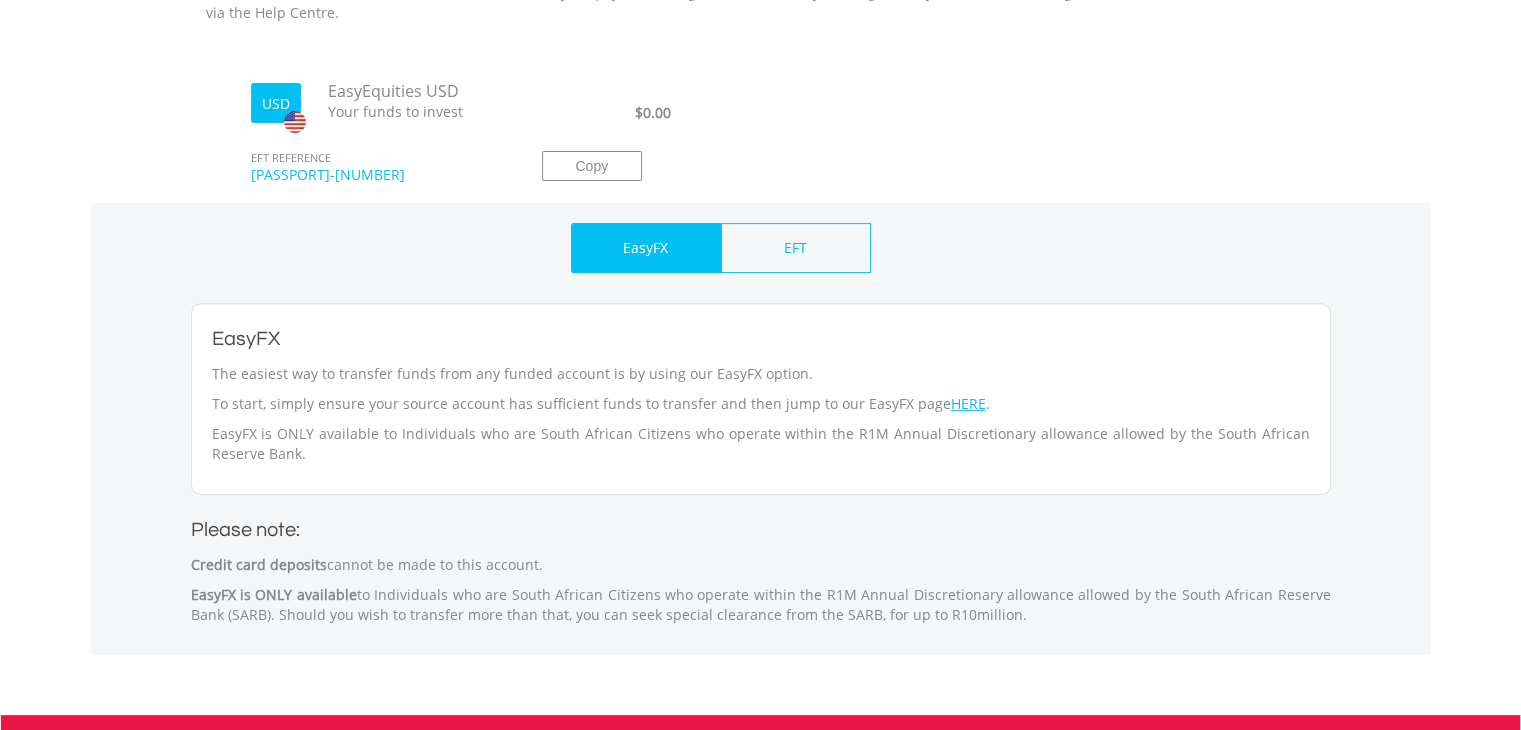scroll, scrollTop: 697, scrollLeft: 0, axis: vertical 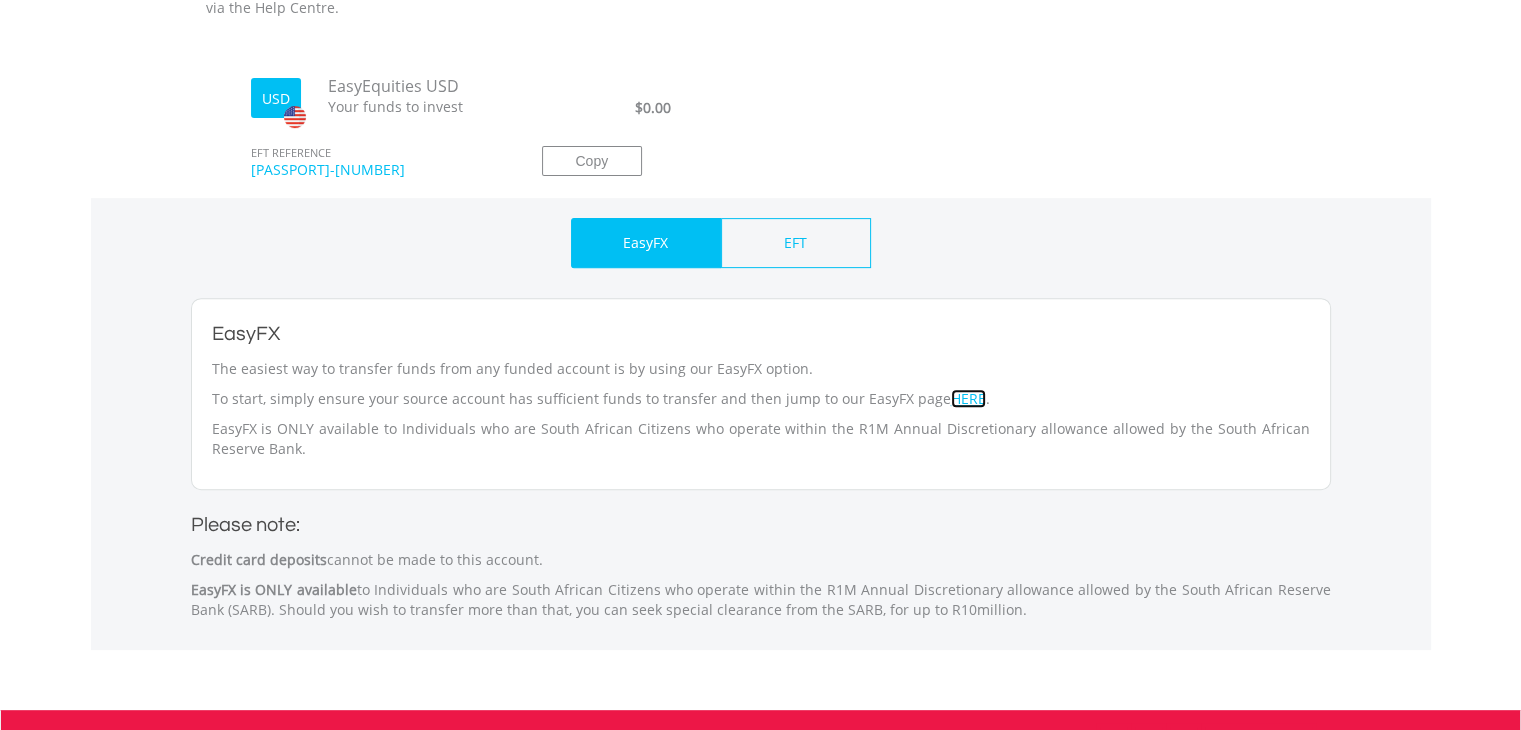 click on "HERE" at bounding box center (968, 398) 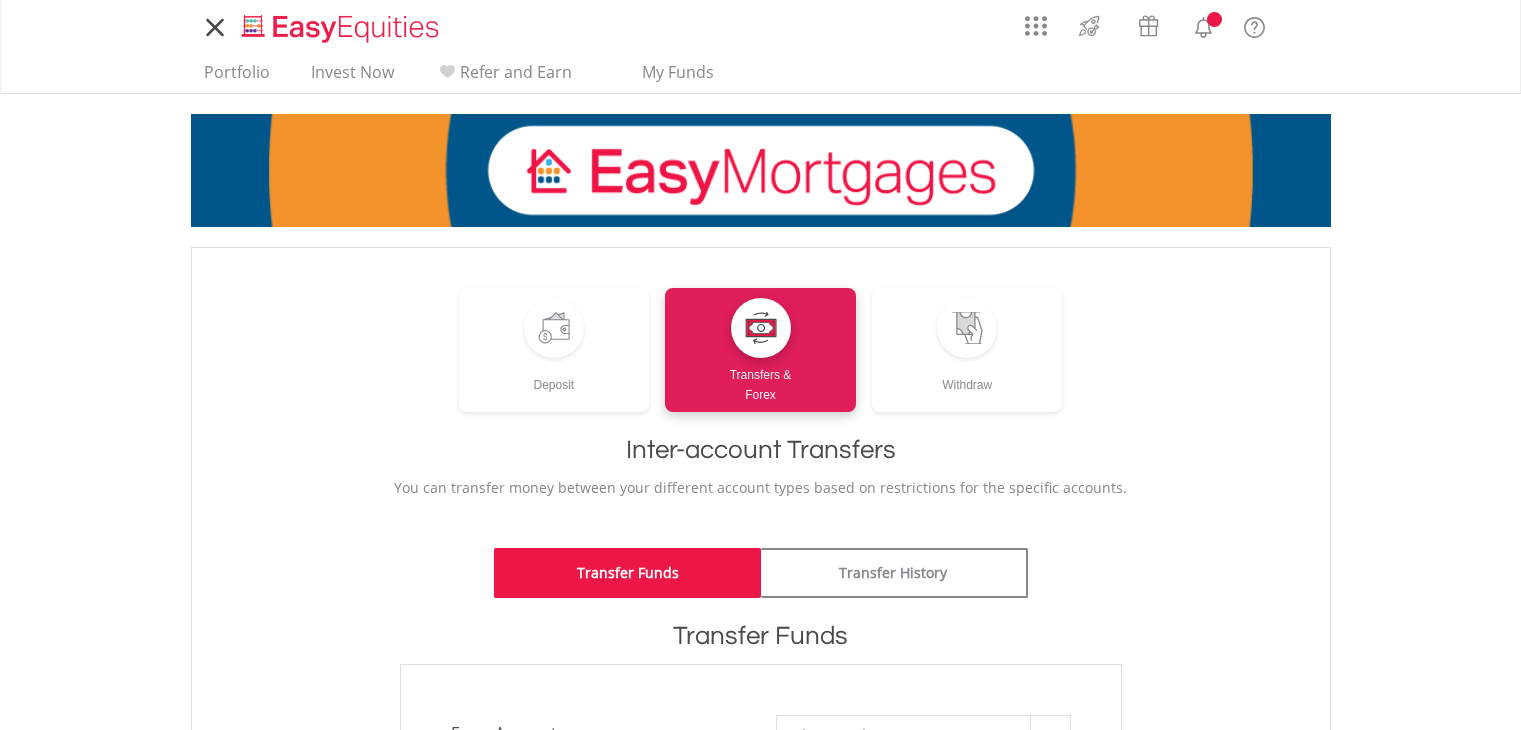 scroll, scrollTop: 0, scrollLeft: 0, axis: both 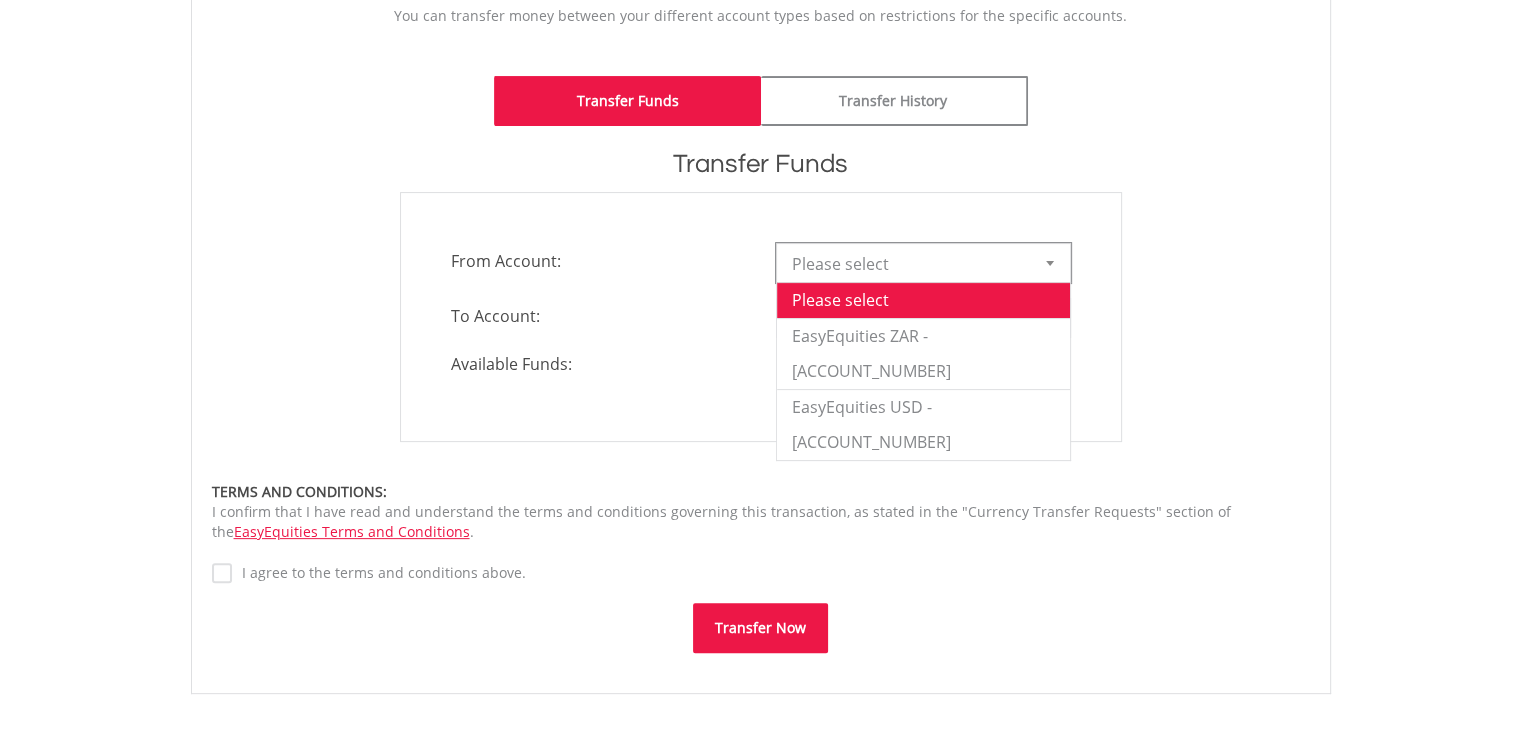 click at bounding box center (1050, 263) 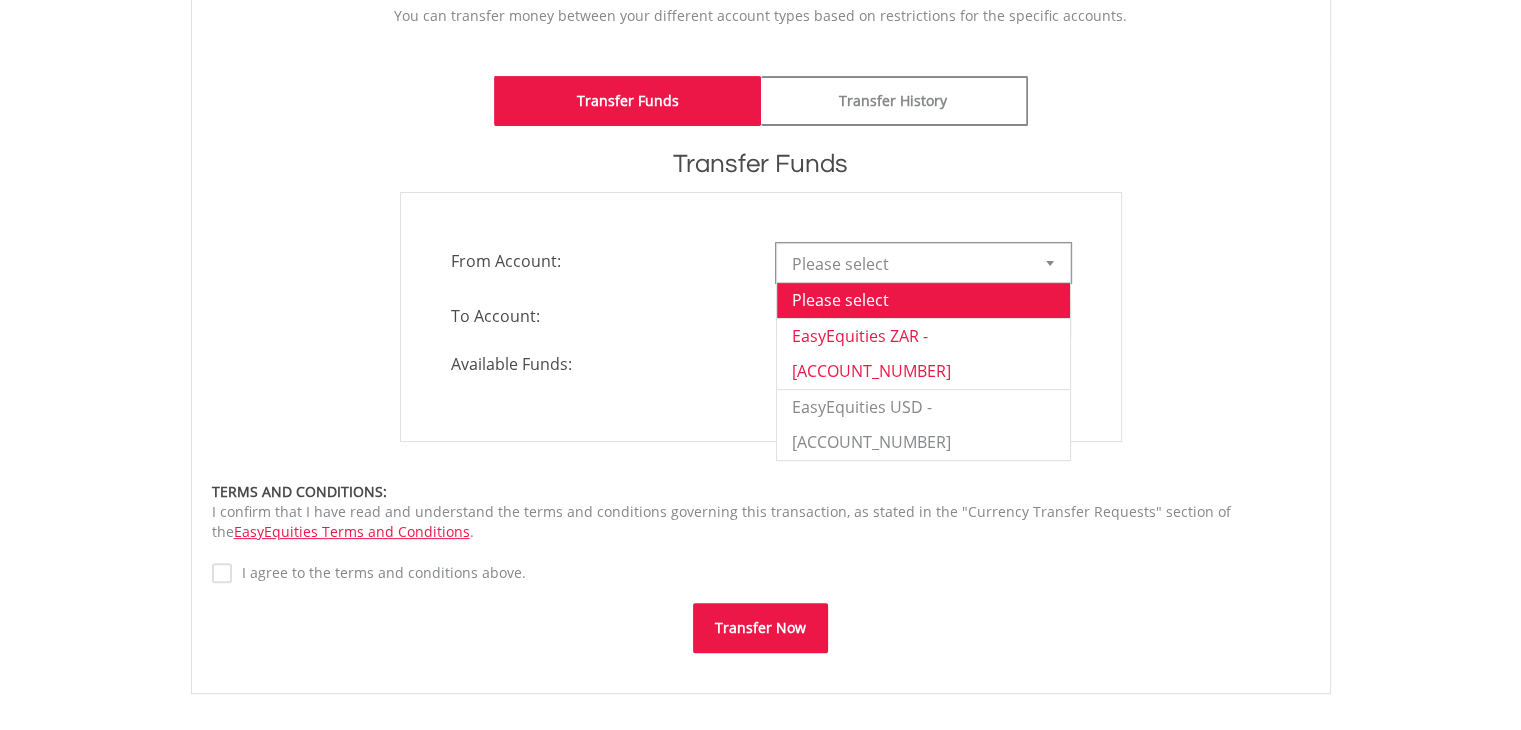 click on "EasyEquities ZAR - [ACCOUNT_NUMBER]" at bounding box center [923, 353] 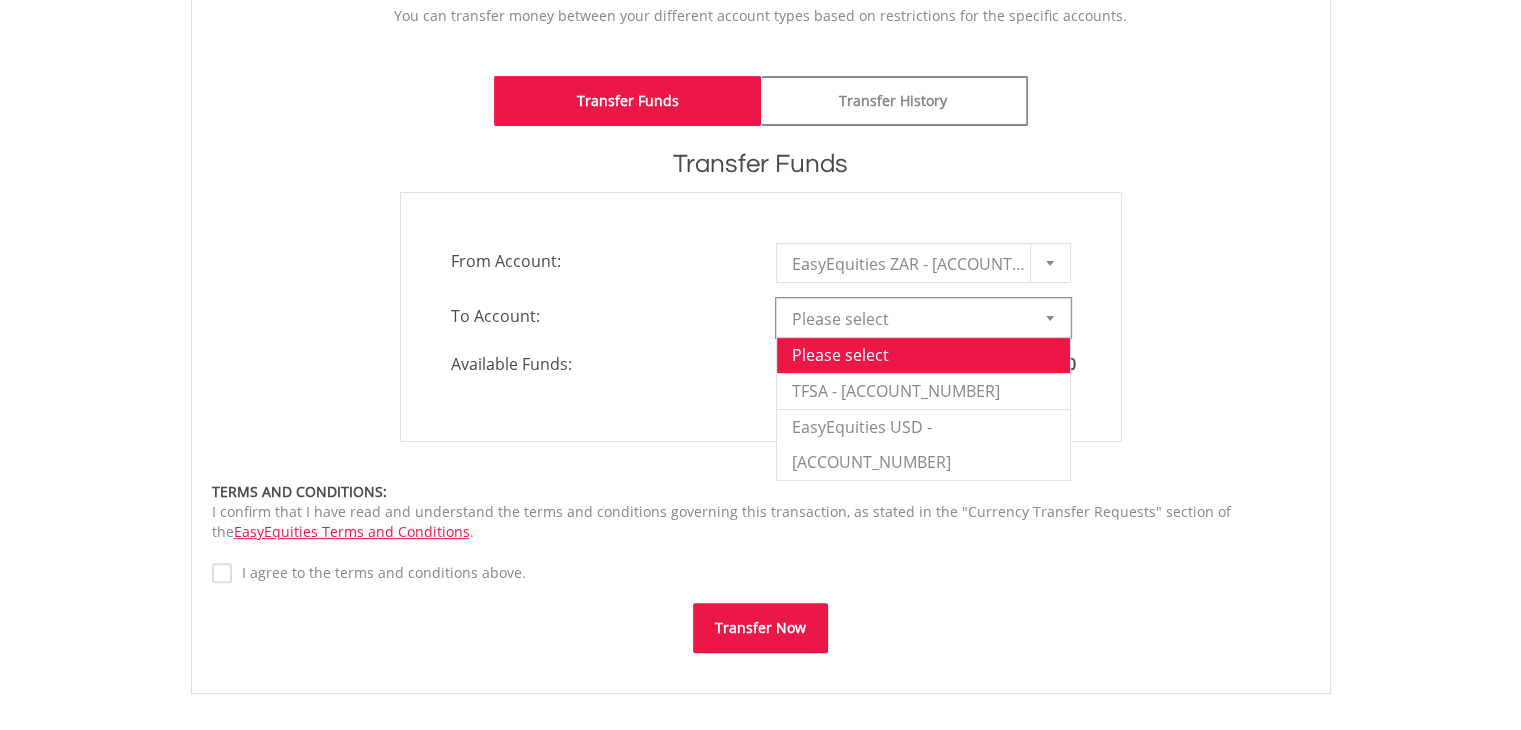 click at bounding box center (1050, 318) 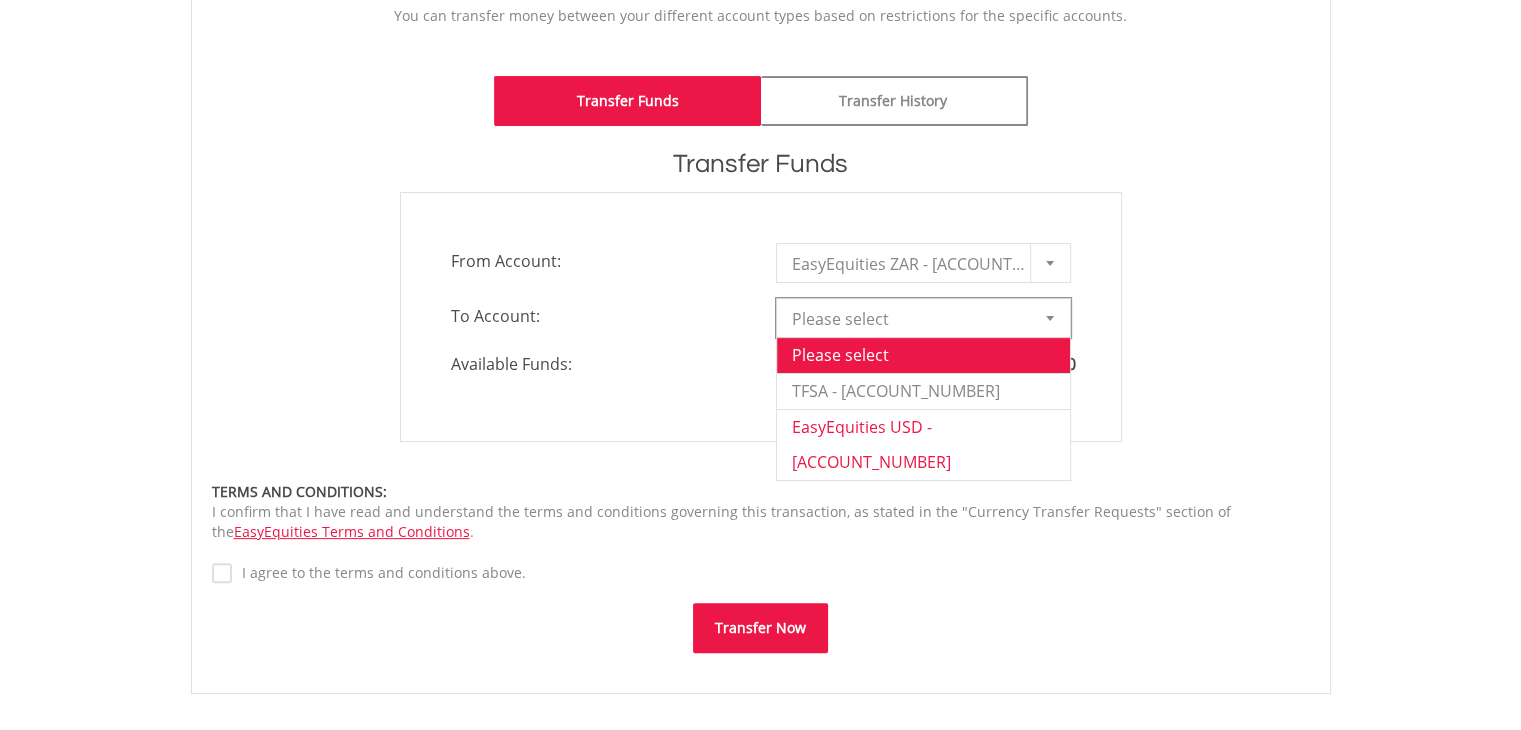 click on "EasyEquities USD - [ACCOUNT_NUMBER]" at bounding box center [923, 444] 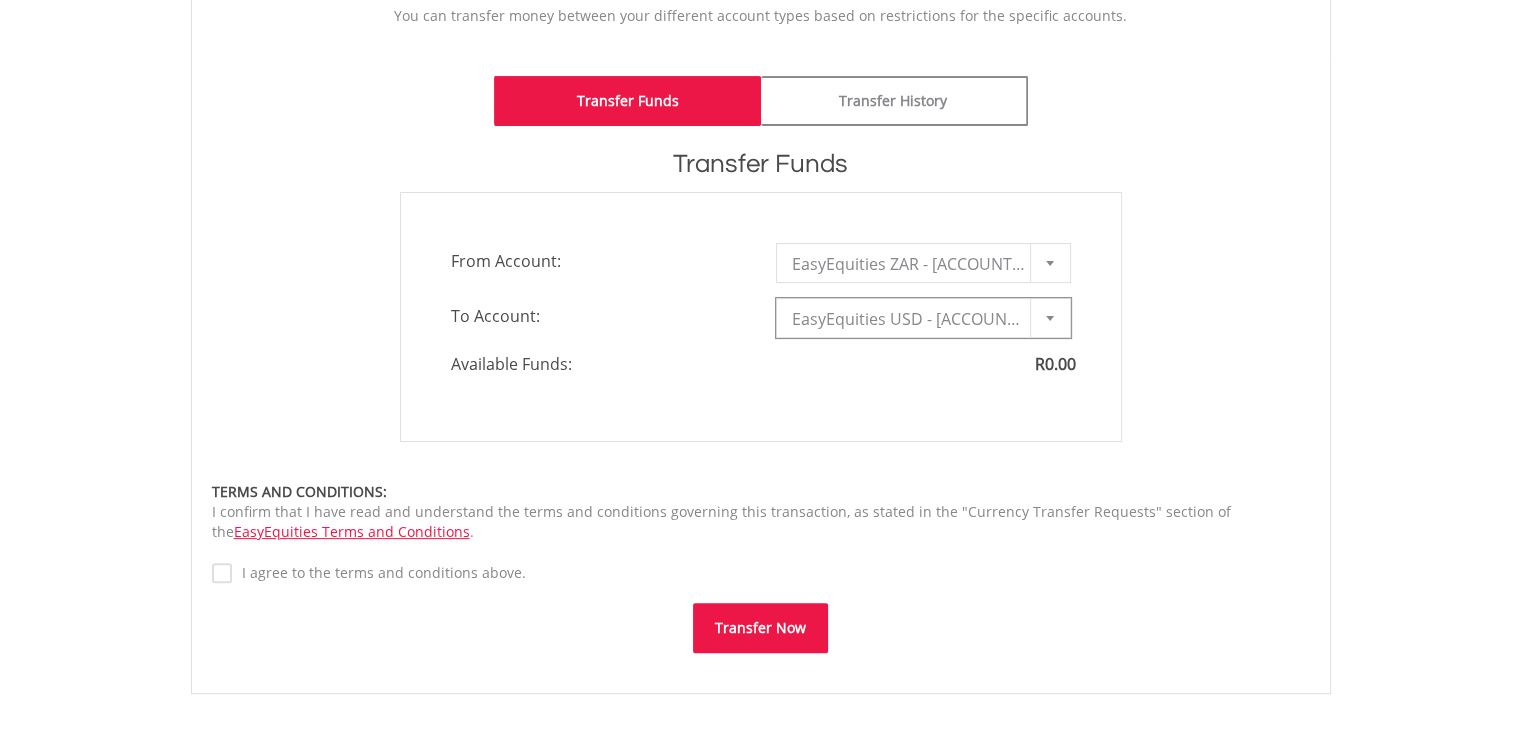 type on "*" 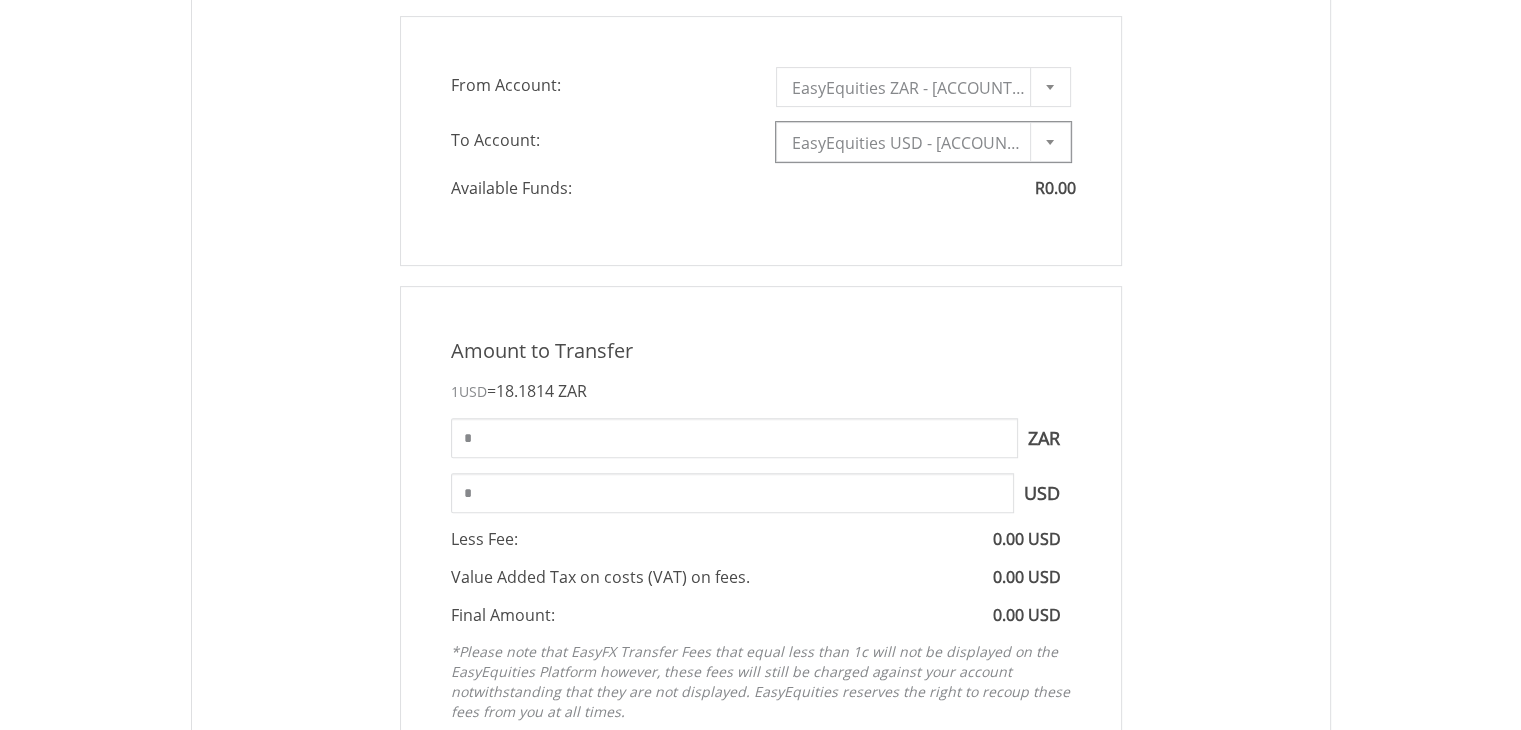 scroll, scrollTop: 607, scrollLeft: 0, axis: vertical 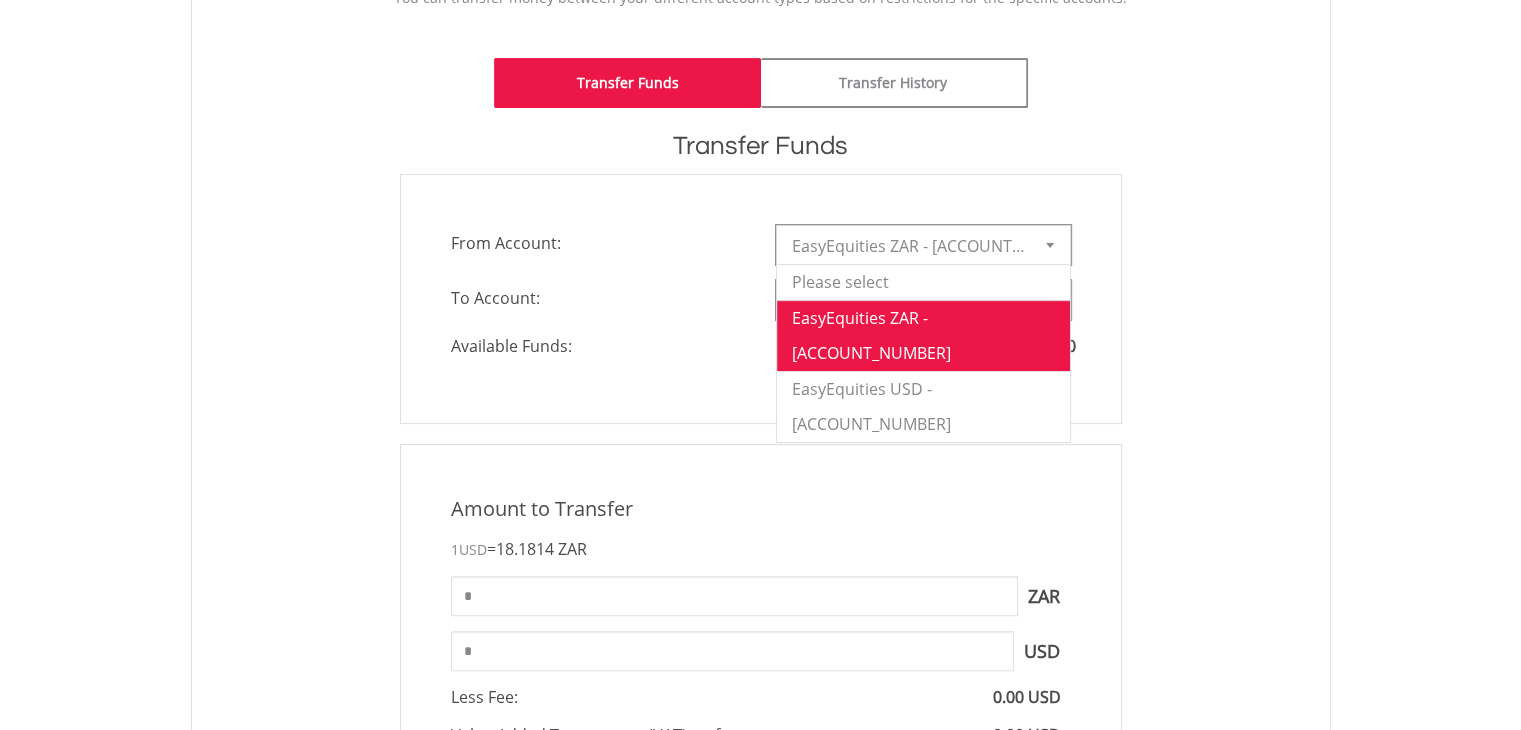 click at bounding box center (1050, 245) 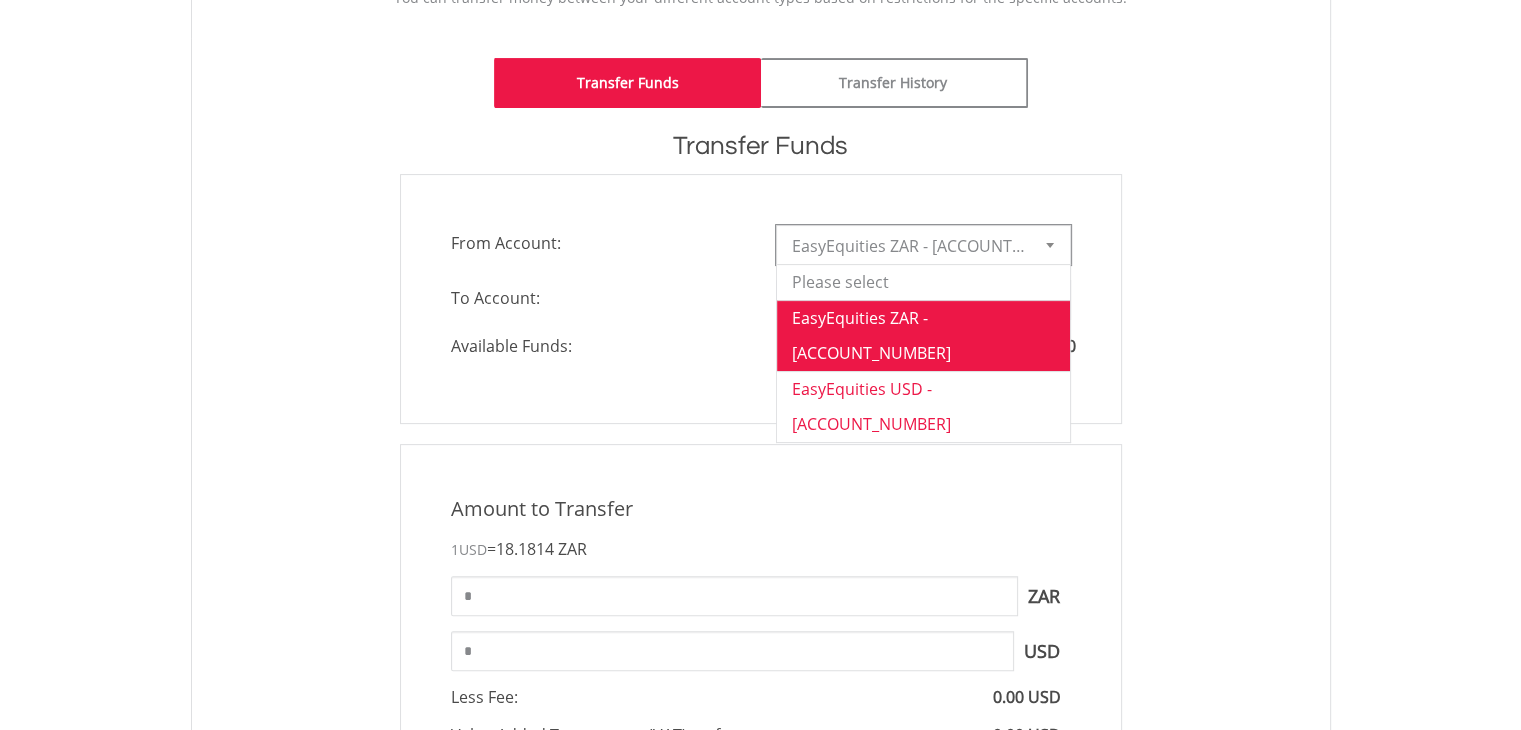 click on "EasyEquities USD - [ACCOUNT_NUMBER]" at bounding box center (923, 406) 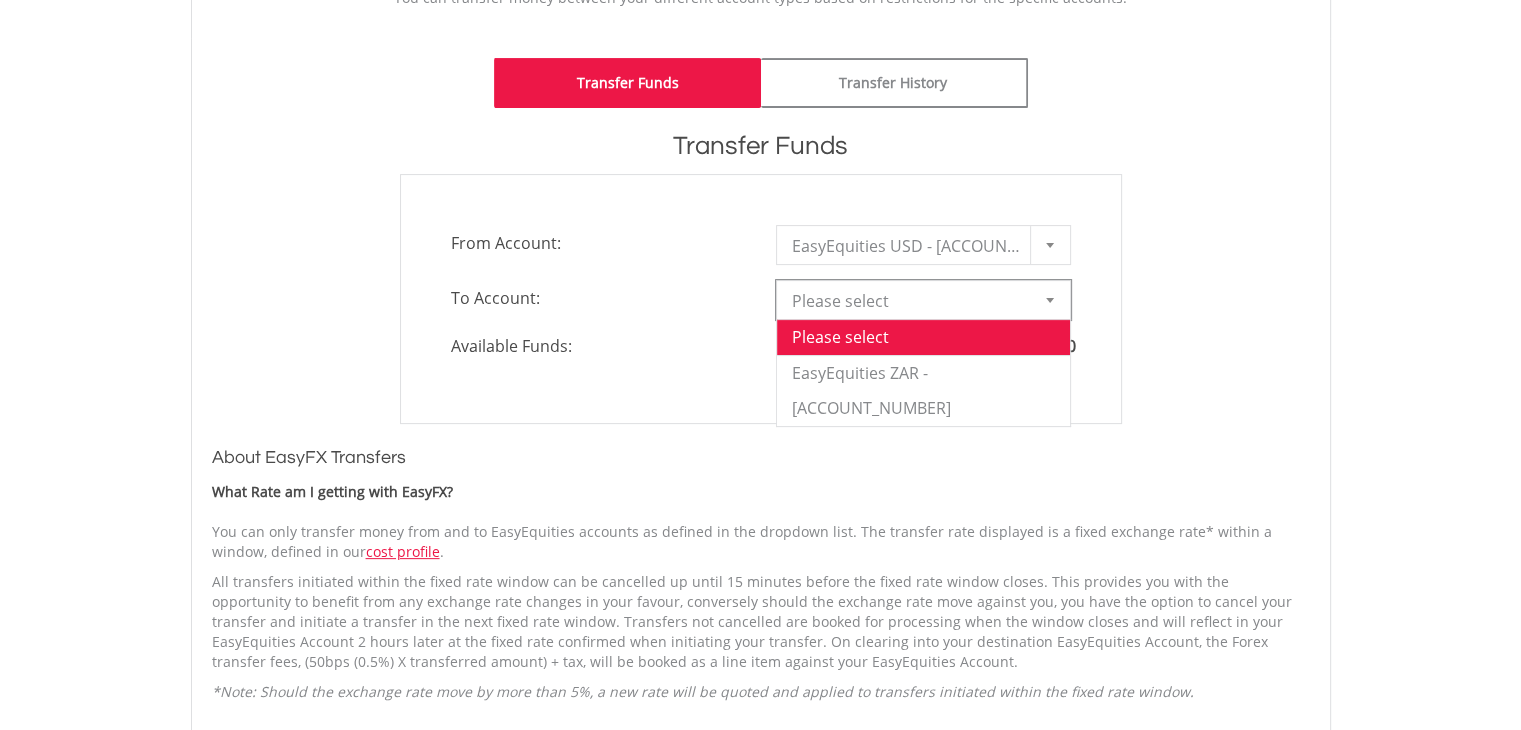 click at bounding box center [1050, 300] 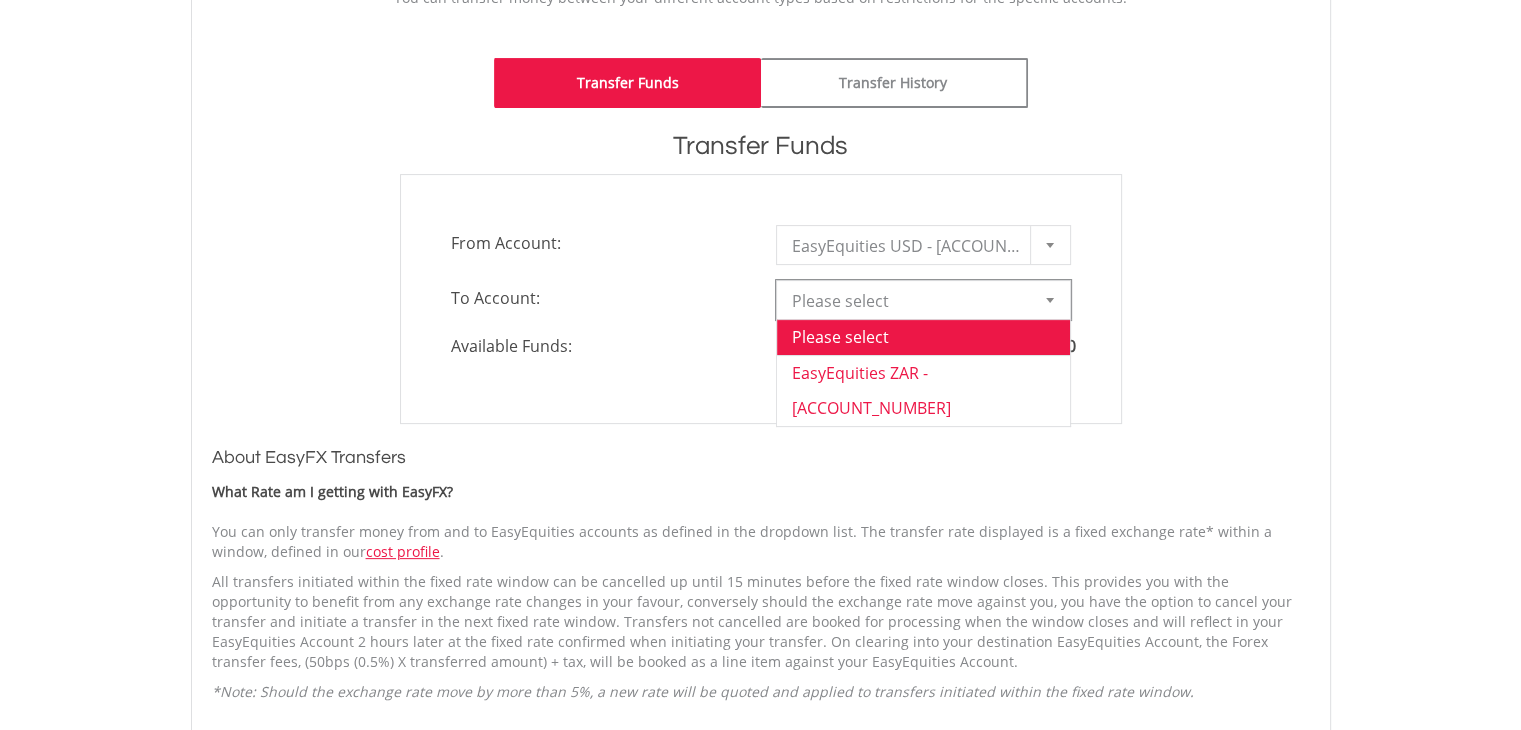 click on "EasyEquities ZAR - [ACCOUNT_NUMBER]" at bounding box center [923, 390] 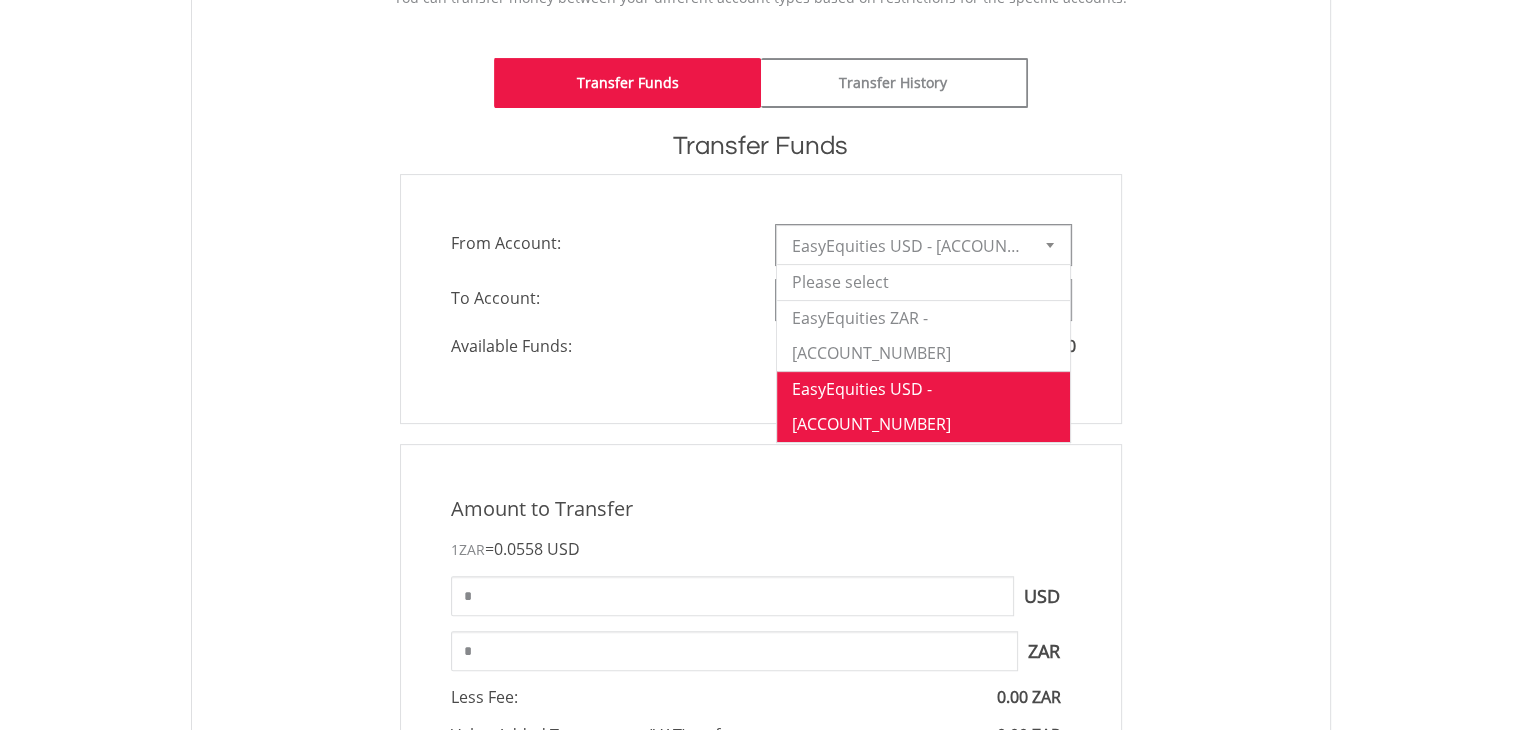 click at bounding box center [1050, 245] 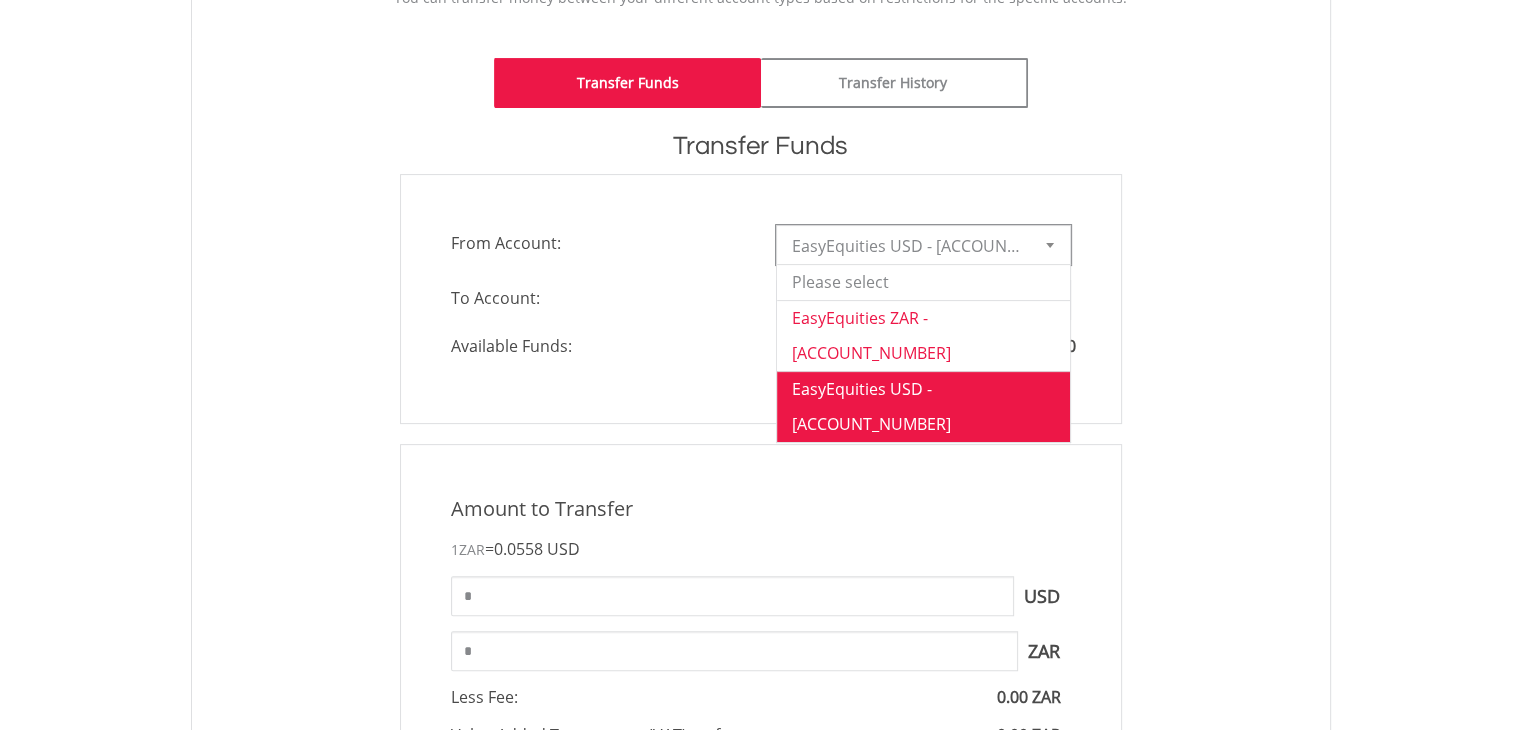click on "EasyEquities ZAR - [ACCOUNT_NUMBER]" at bounding box center [923, 335] 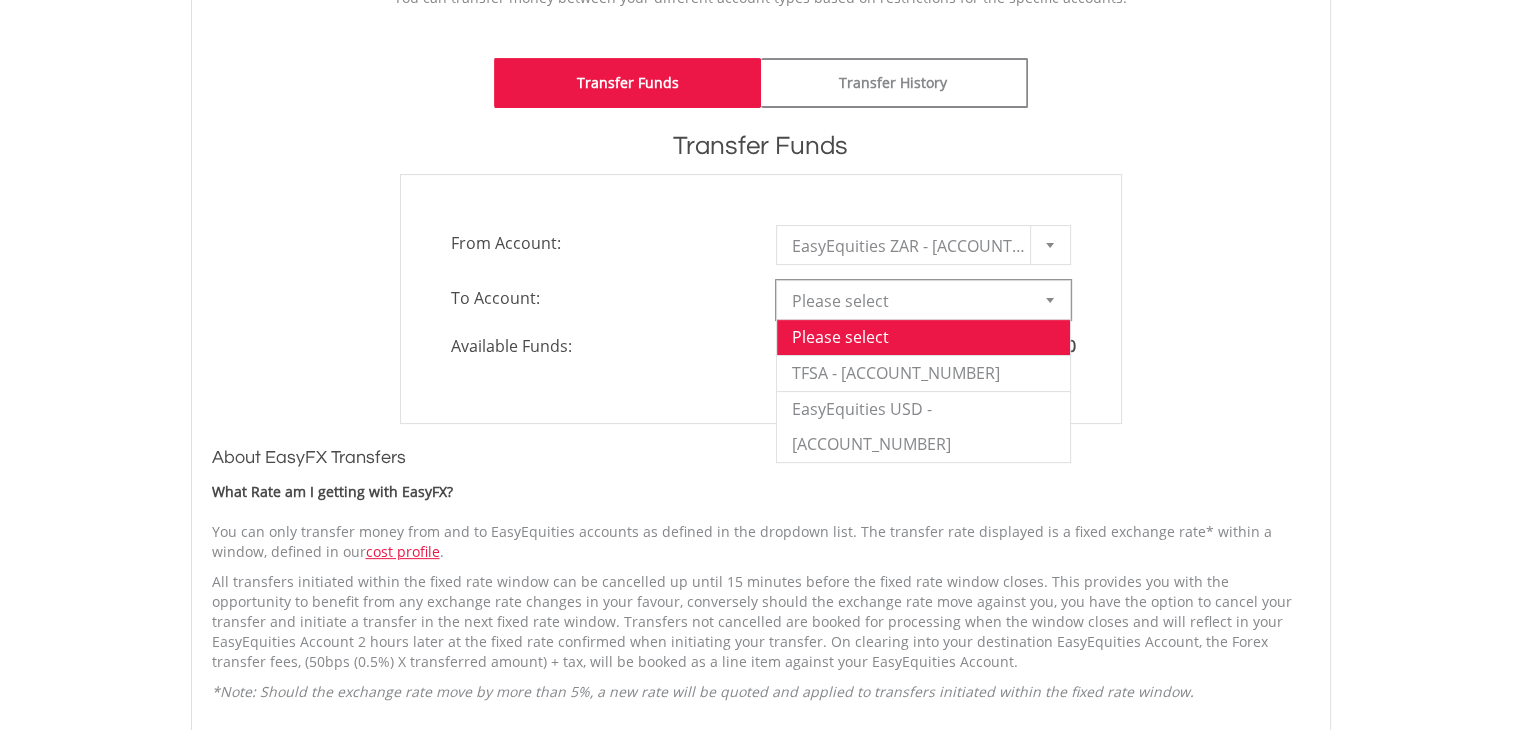 click at bounding box center (1050, 300) 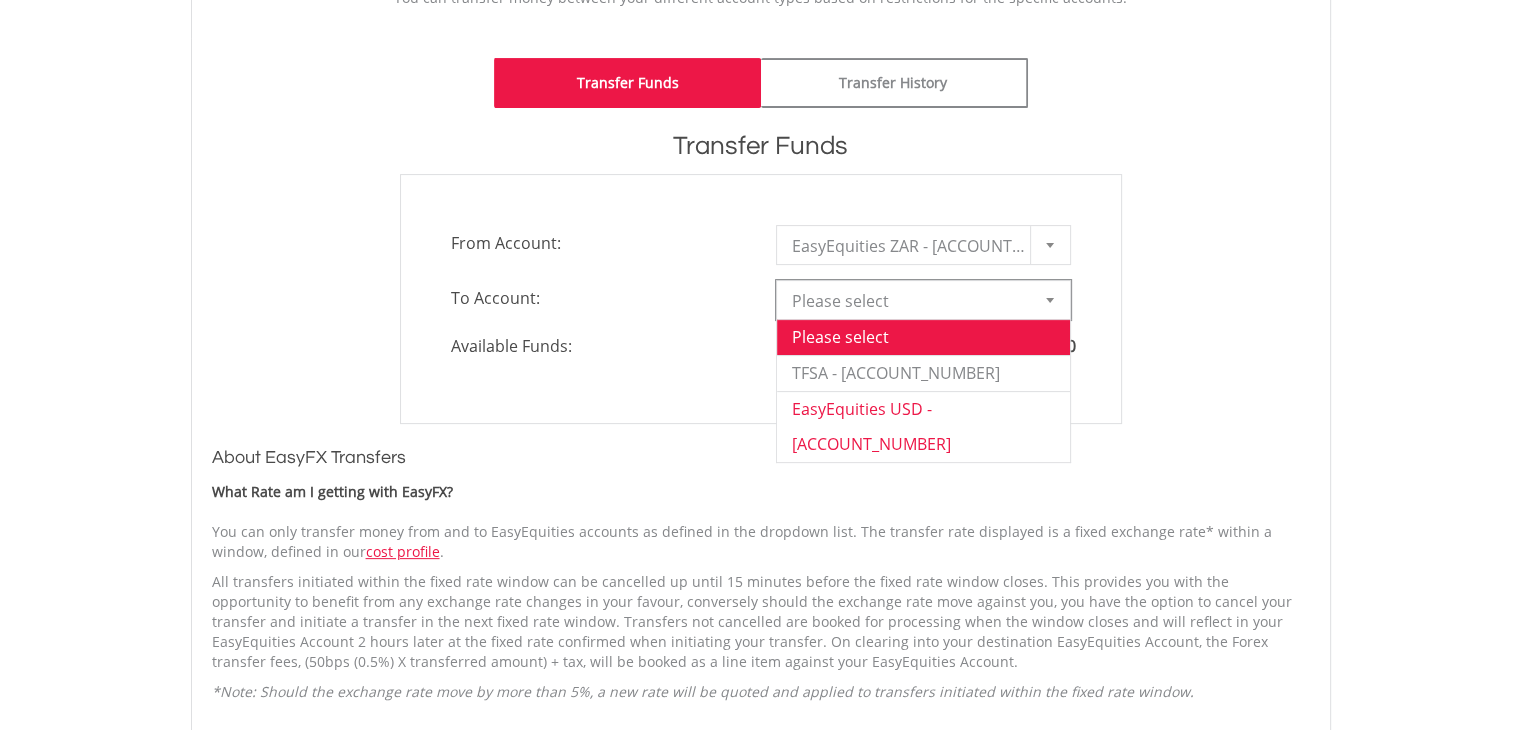 click on "EasyEquities USD - [ACCOUNT_NUMBER]" at bounding box center [923, 426] 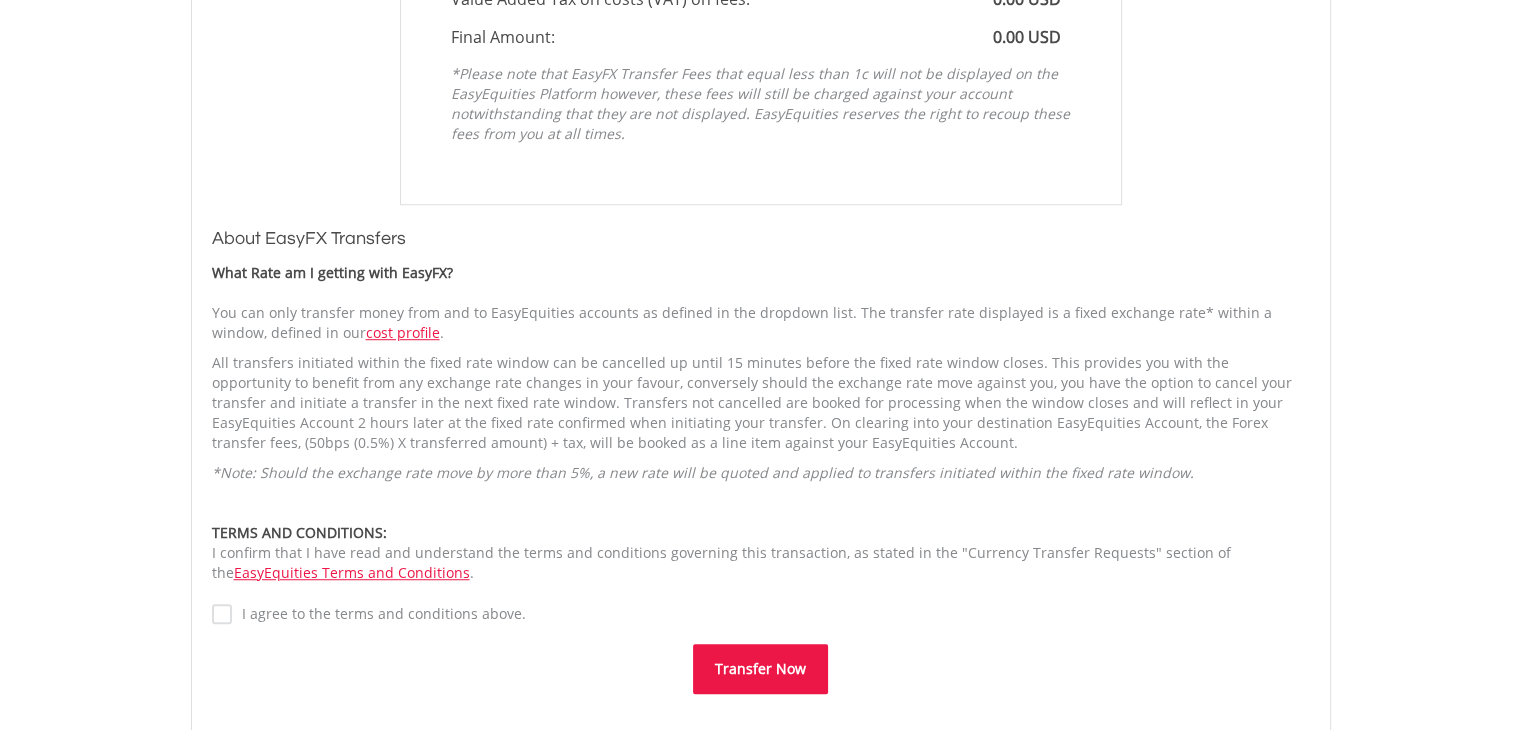 scroll, scrollTop: 1244, scrollLeft: 0, axis: vertical 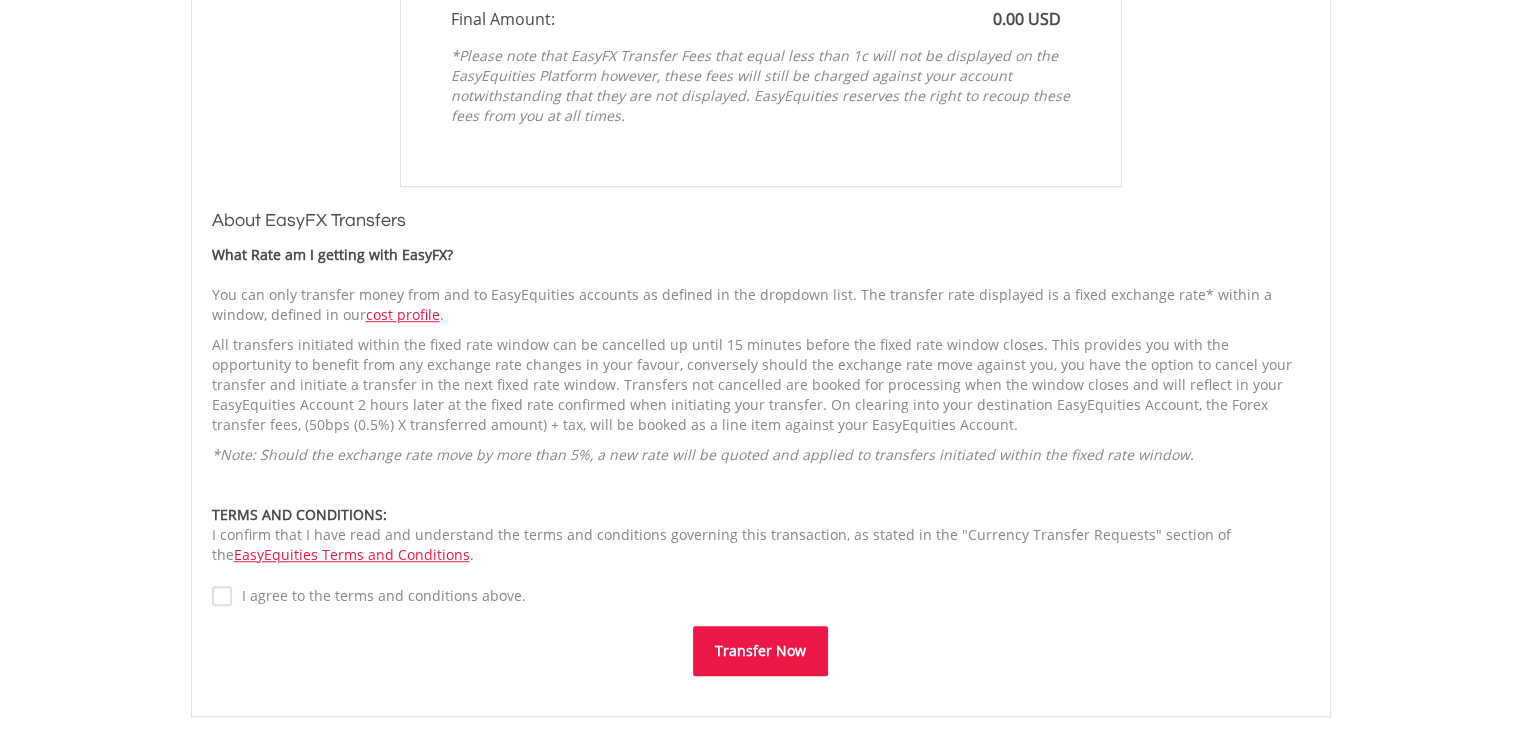 click on "Transfer Now" at bounding box center (760, 651) 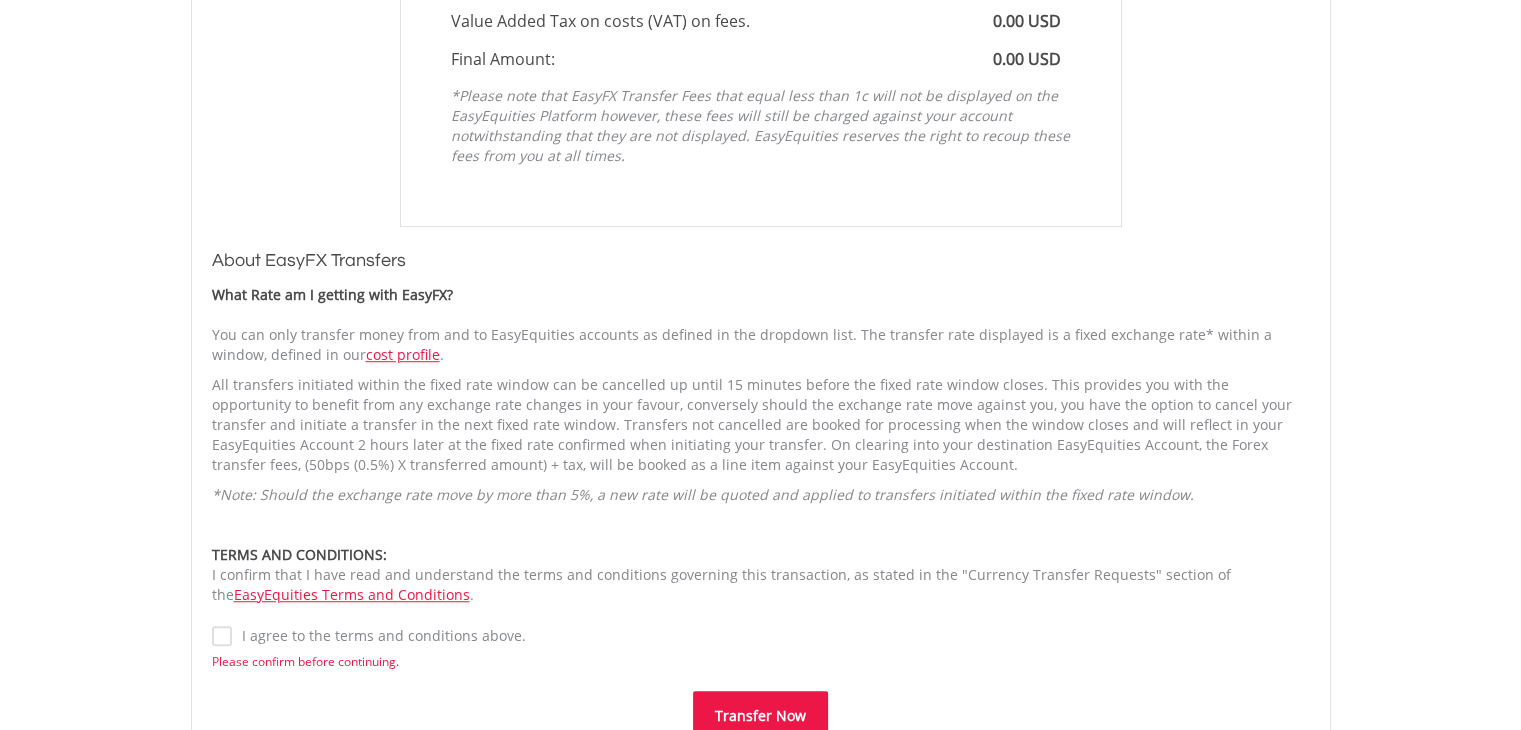 scroll, scrollTop: 720, scrollLeft: 0, axis: vertical 